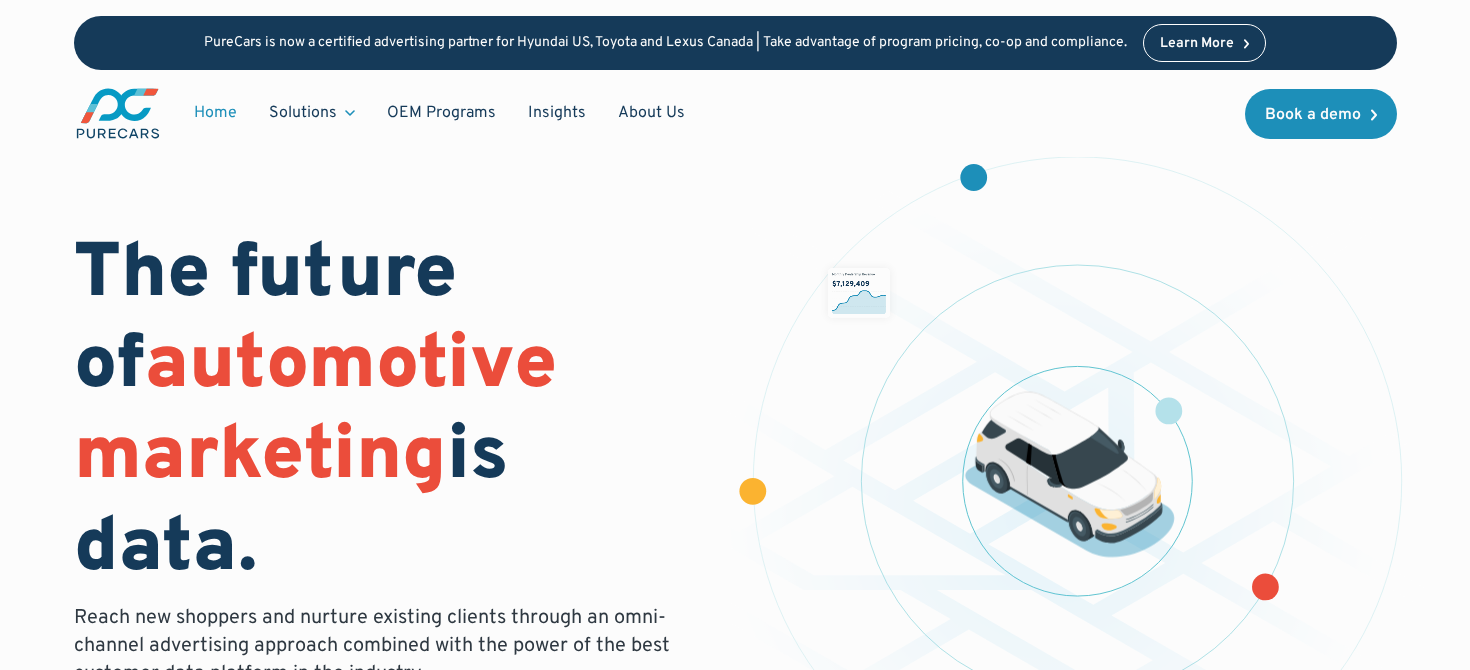 scroll, scrollTop: 0, scrollLeft: 0, axis: both 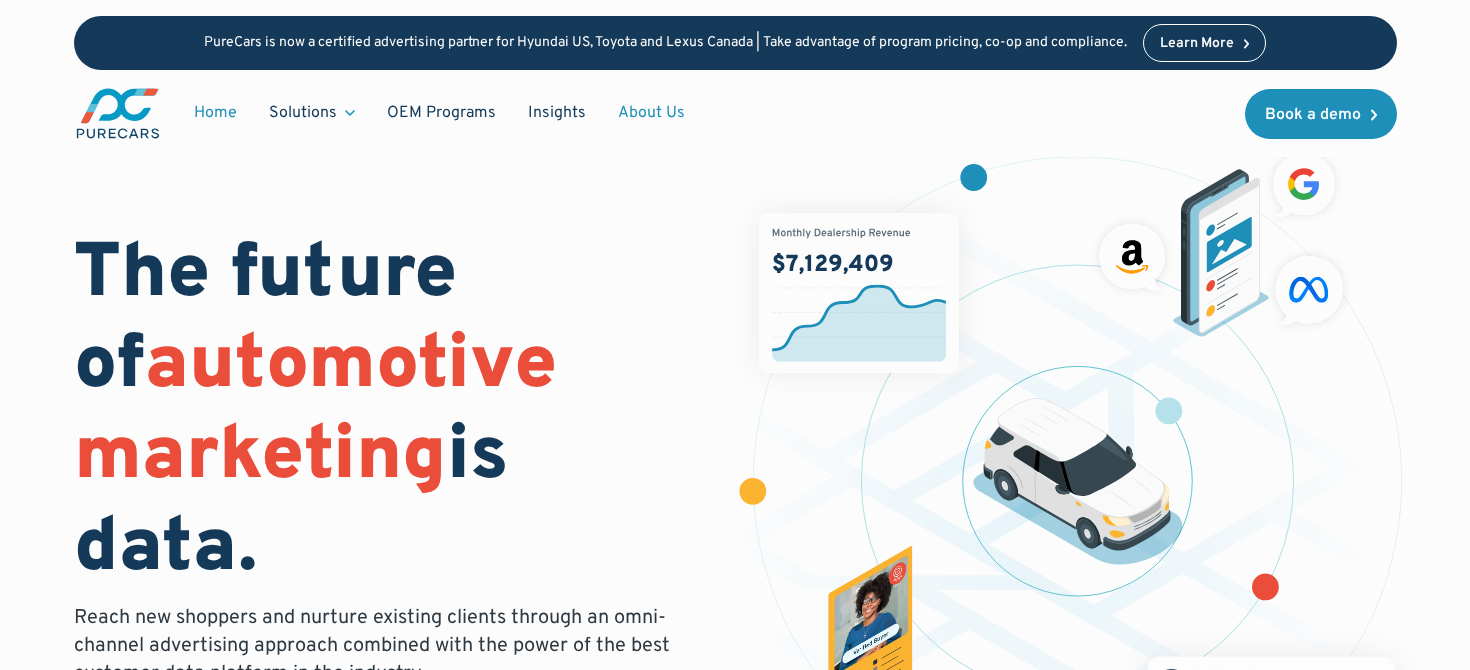 click on "About Us" at bounding box center (651, 113) 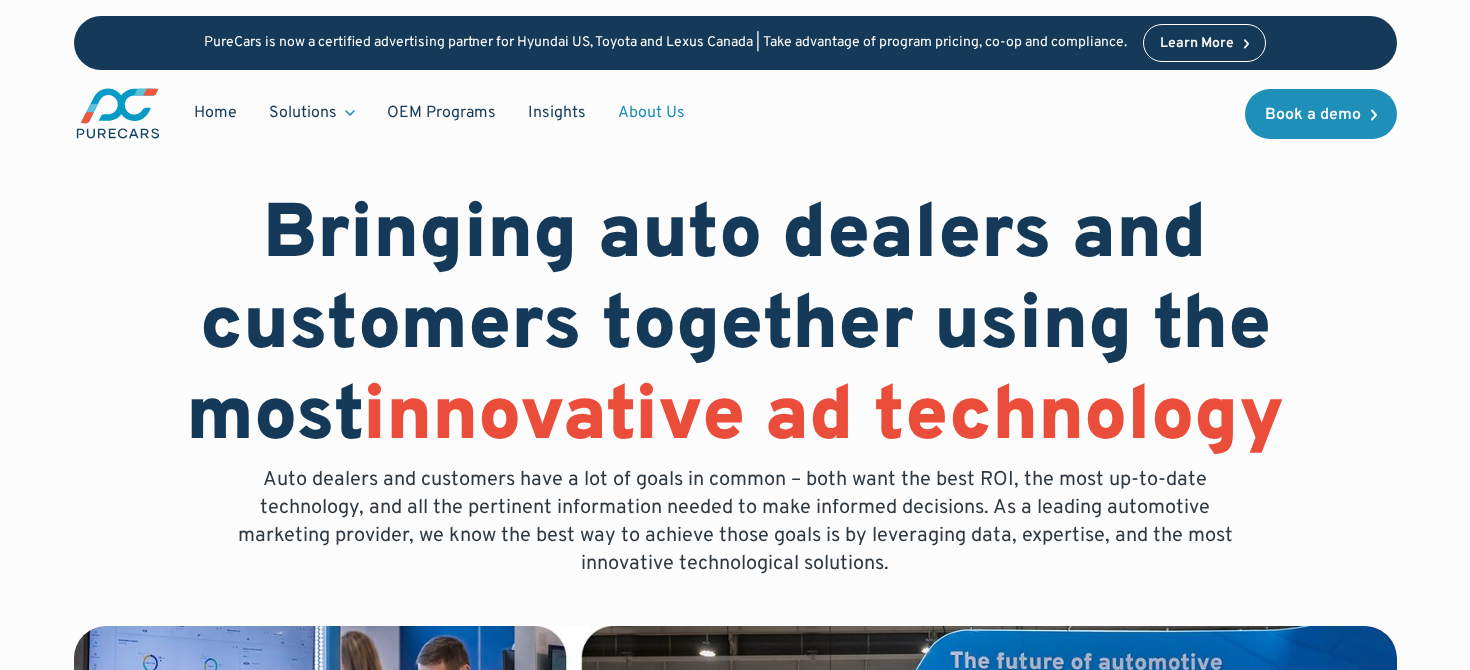 scroll, scrollTop: 0, scrollLeft: 0, axis: both 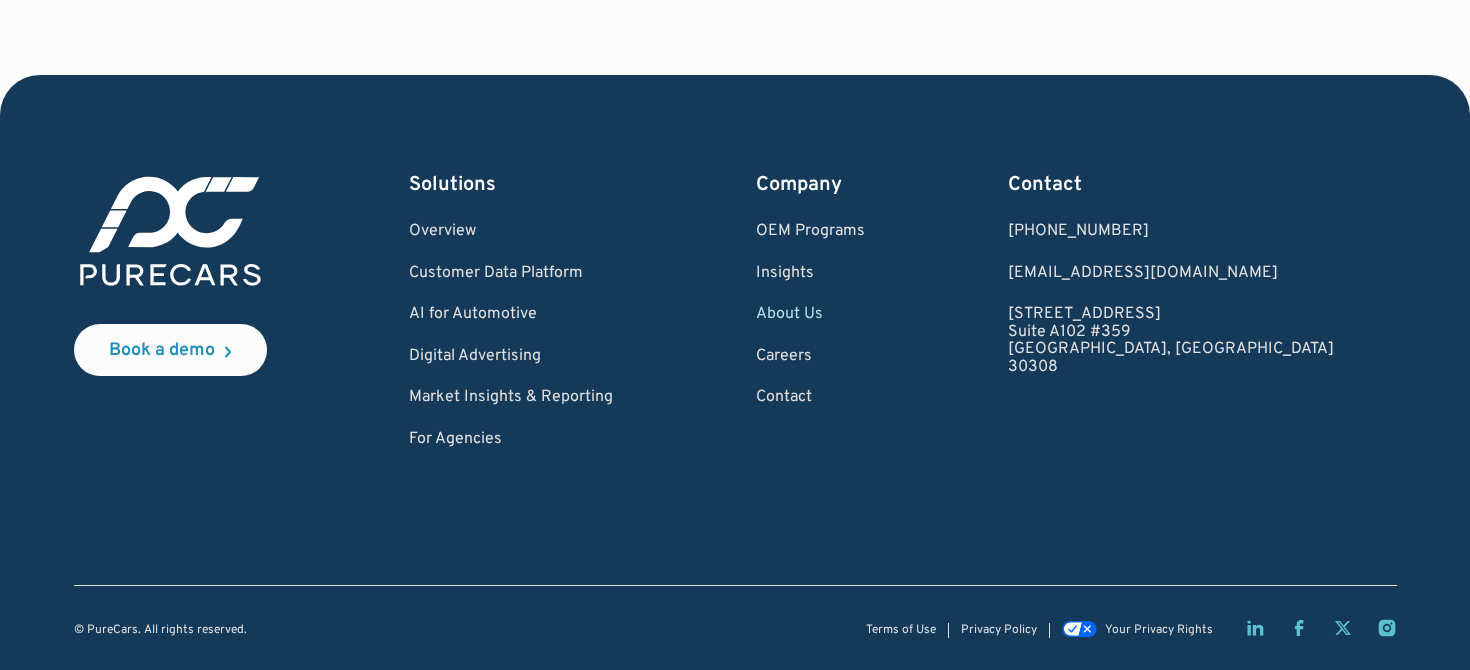 click on "About Us" at bounding box center (810, 315) 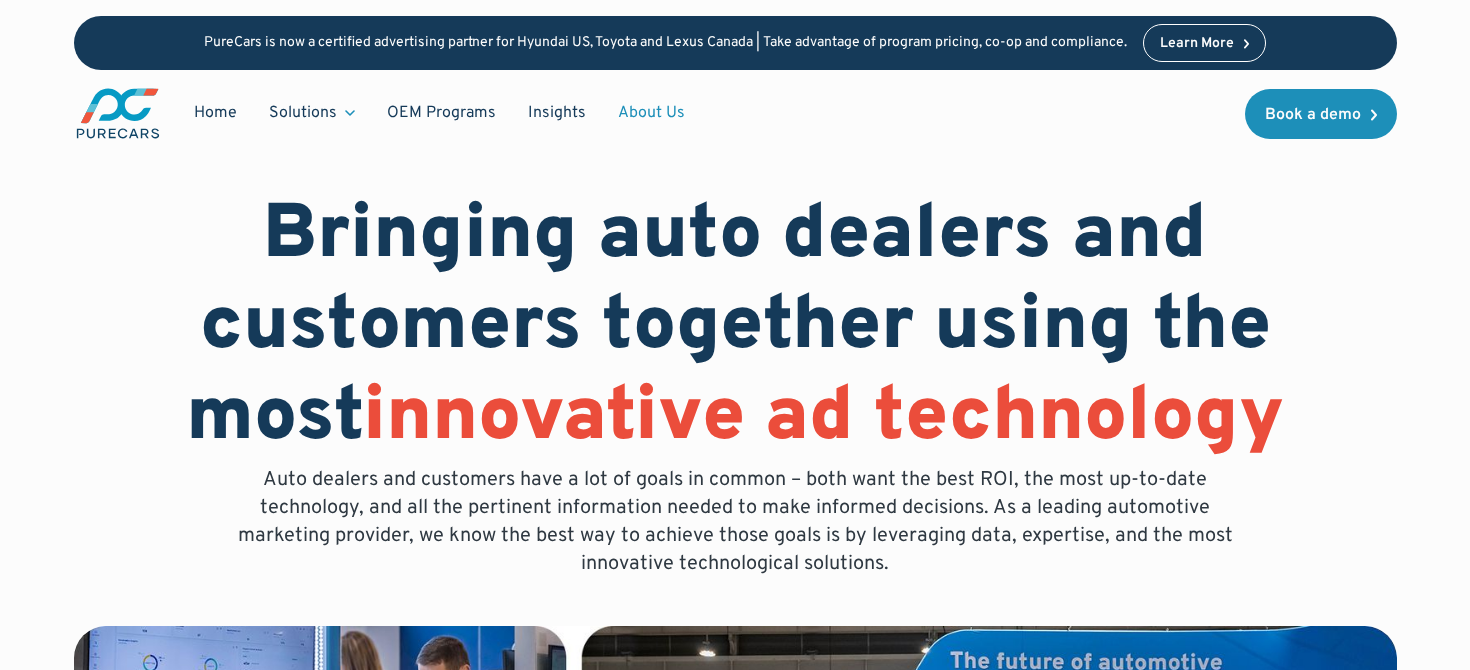 scroll, scrollTop: 0, scrollLeft: 0, axis: both 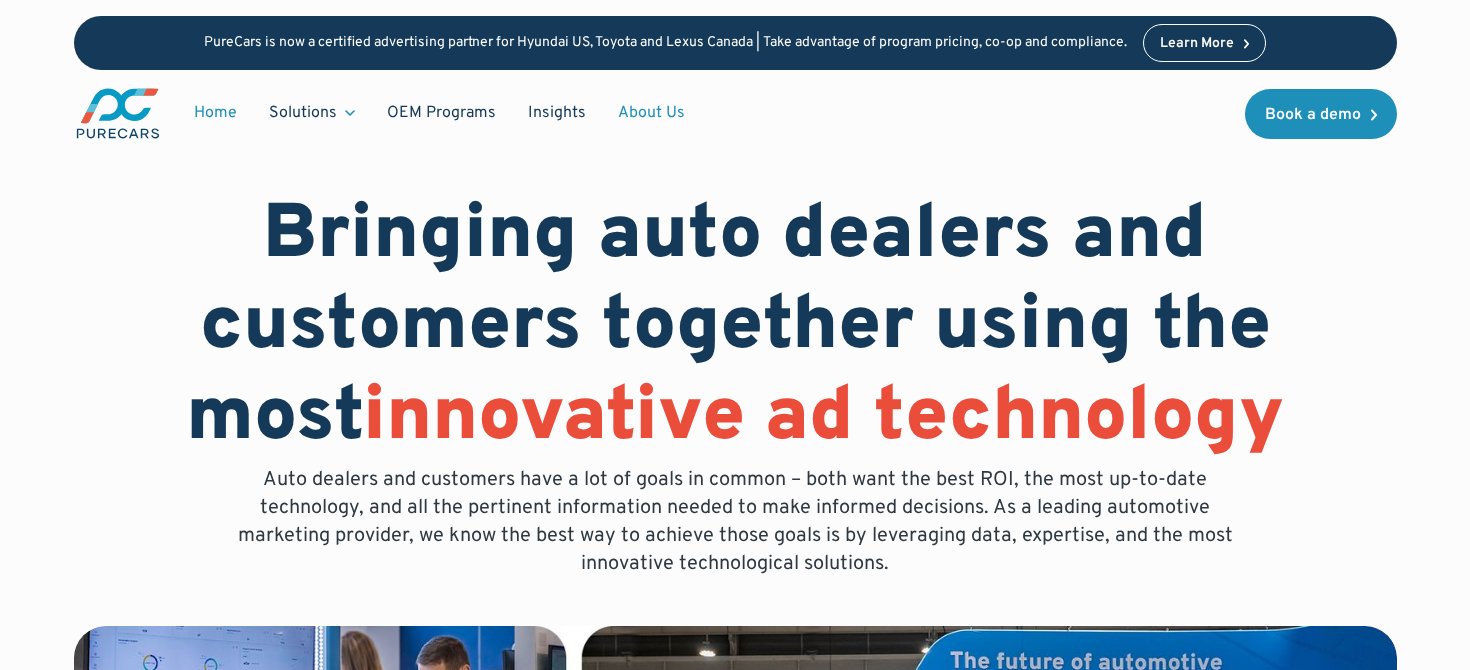 click on "Home" at bounding box center [215, 113] 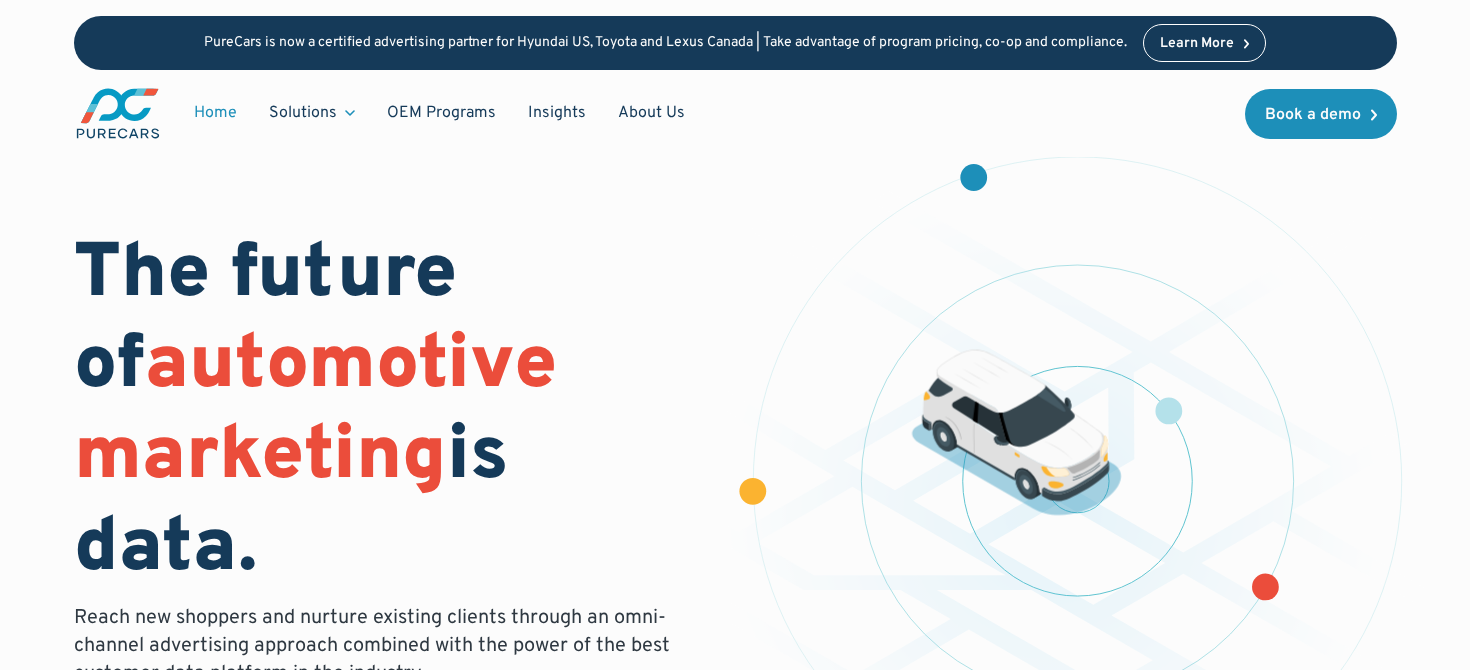 scroll, scrollTop: 0, scrollLeft: 0, axis: both 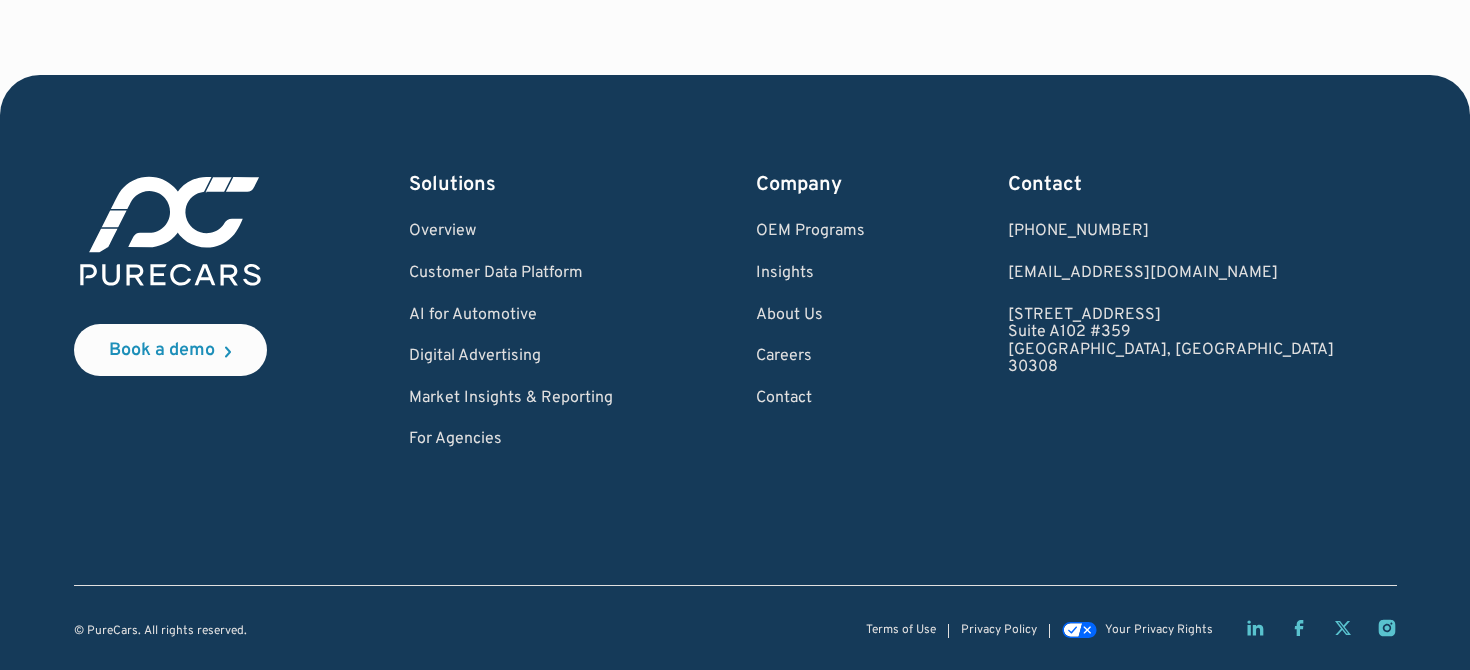 click on "Book a demo
Solutions Overview Customer Data Platform AI for Automotive Digital Advertising Market Insights & Reporting For Agencies Company OEM Programs Insights About Us Careers Contact Contact [PHONE_NUMBER] [PHONE_NUMBER] [EMAIL_ADDRESS][DOMAIN_NAME] [STREET_ADDRESS]" at bounding box center (735, 310) 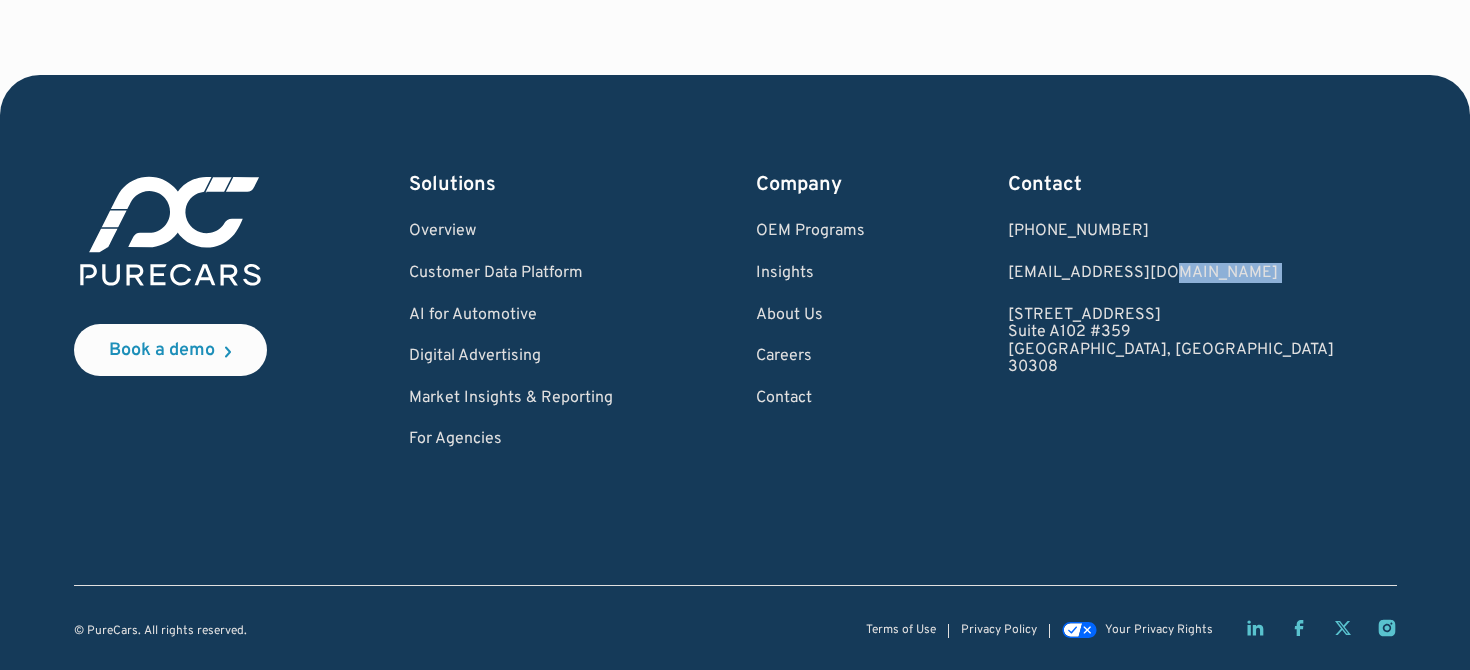 click on "Book a demo
Solutions Overview Customer Data Platform AI for Automotive Digital Advertising Market Insights & Reporting For Agencies Company OEM Programs Insights About Us Careers Contact Contact [PHONE_NUMBER] [PHONE_NUMBER] [EMAIL_ADDRESS][DOMAIN_NAME] [STREET_ADDRESS]" at bounding box center (735, 310) 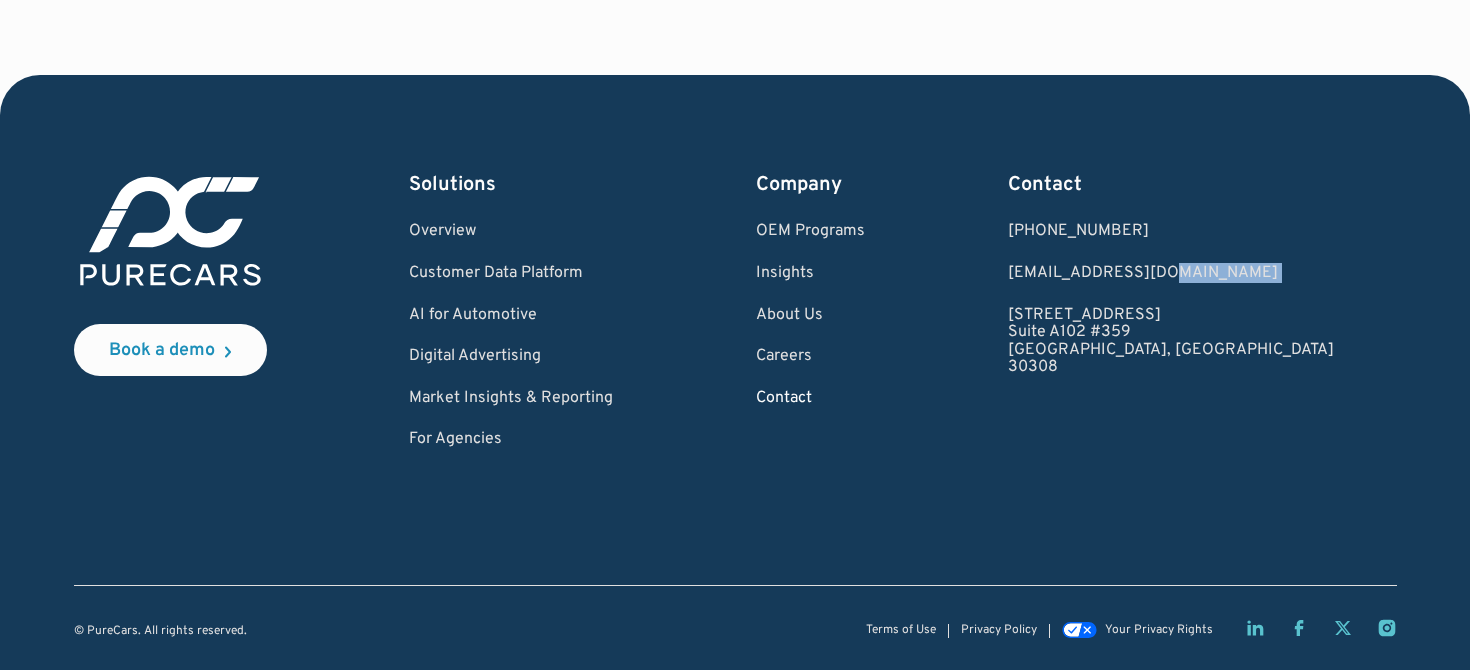 click on "Contact" at bounding box center [810, 399] 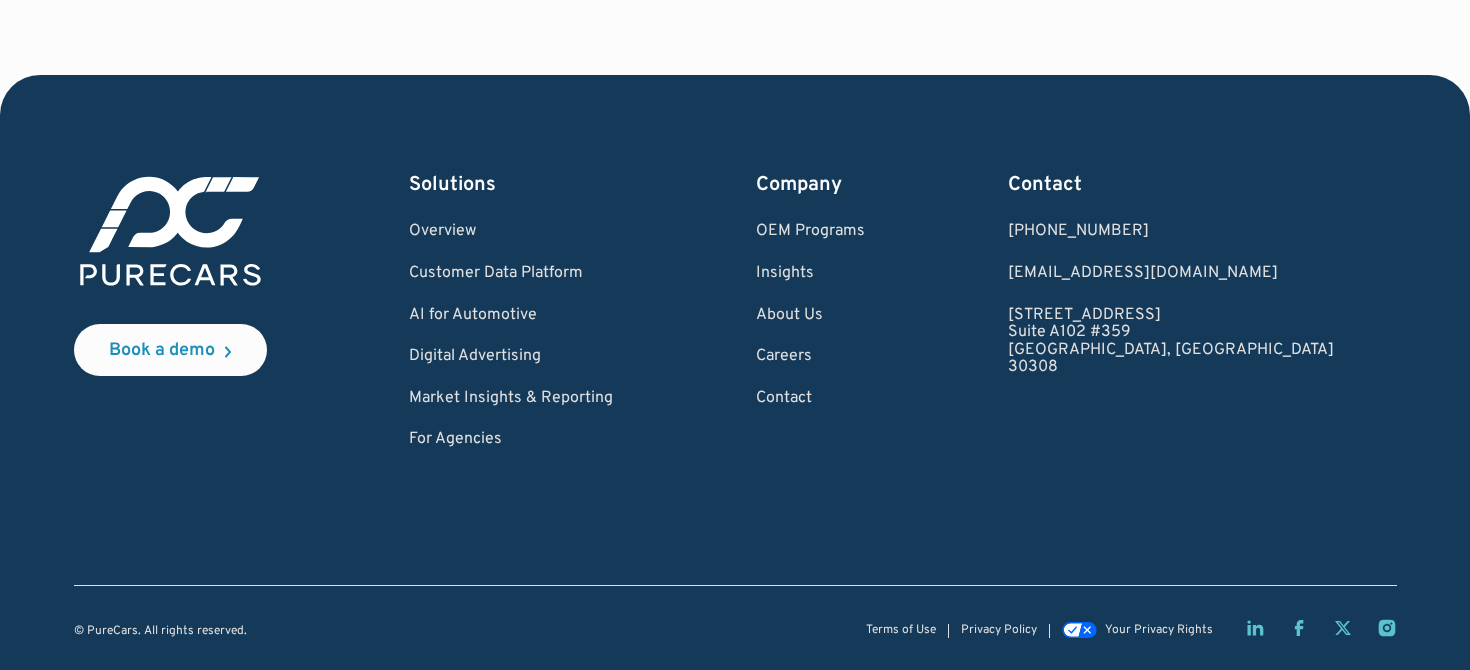 click on "Book a demo
Solutions Overview Customer Data Platform AI for Automotive Digital Advertising Market Insights & Reporting For Agencies Company OEM Programs Insights About Us Careers Contact Contact [PHONE_NUMBER] [PHONE_NUMBER] [EMAIL_ADDRESS][DOMAIN_NAME] [STREET_ADDRESS]" at bounding box center [735, 310] 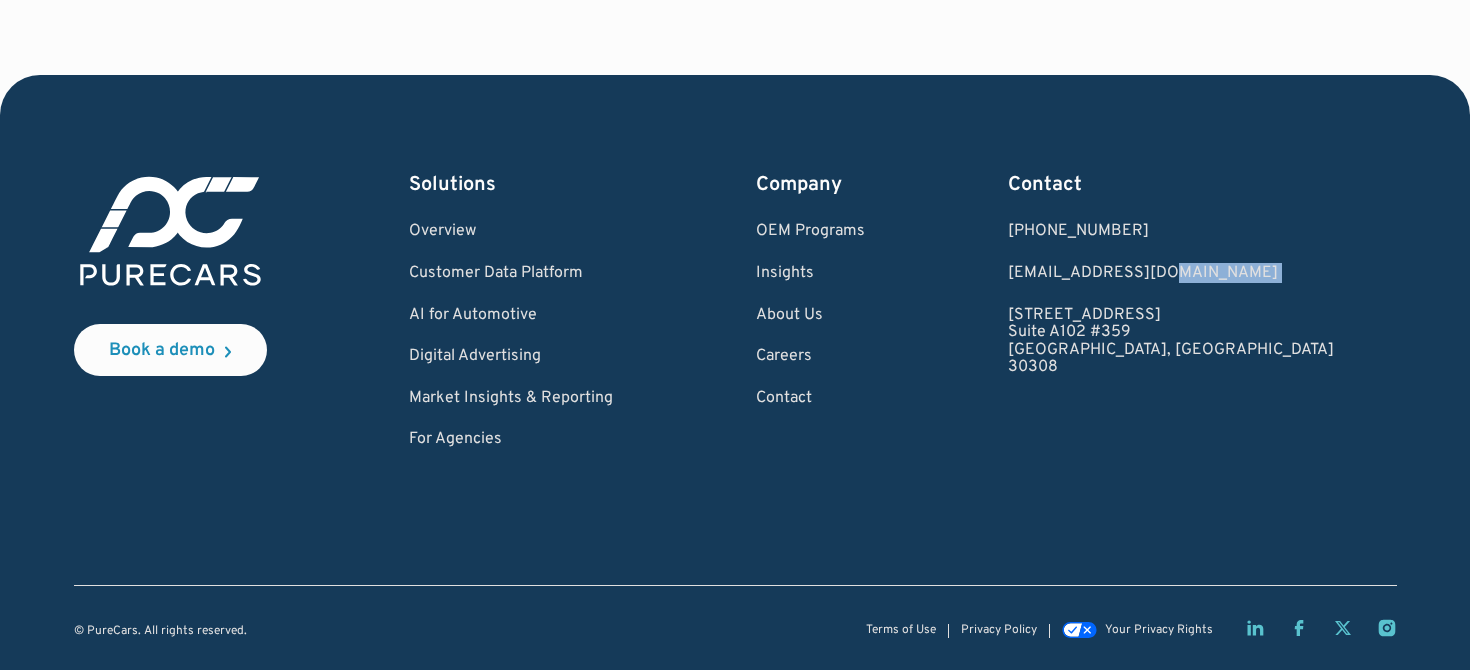click on "Book a demo
Solutions Overview Customer Data Platform AI for Automotive Digital Advertising Market Insights & Reporting For Agencies Company OEM Programs Insights About Us Careers Contact Contact 1.877.860.7873 1.877.860.7873 hello@purecars.com 931 Monroe Drive NE Suite A102 #359 Atlanta, GA 30308" at bounding box center (735, 310) 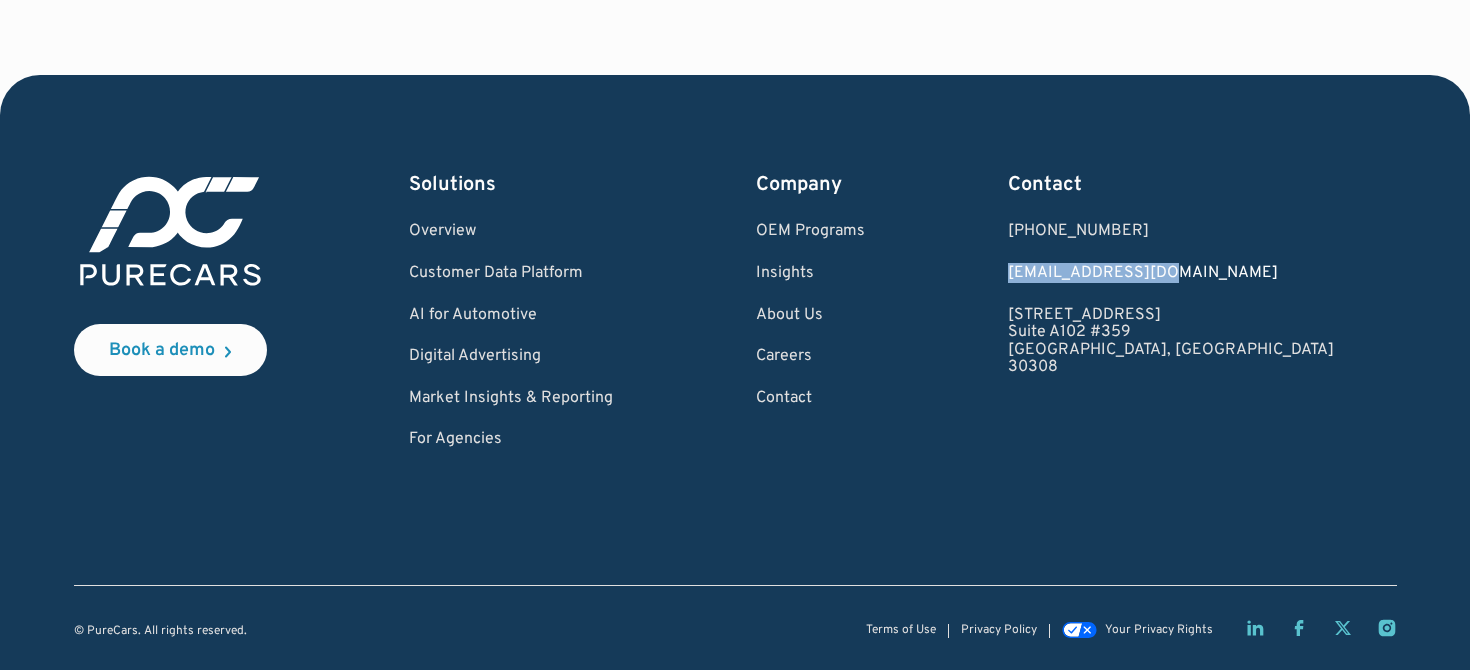 copy on "[EMAIL_ADDRESS][DOMAIN_NAME]" 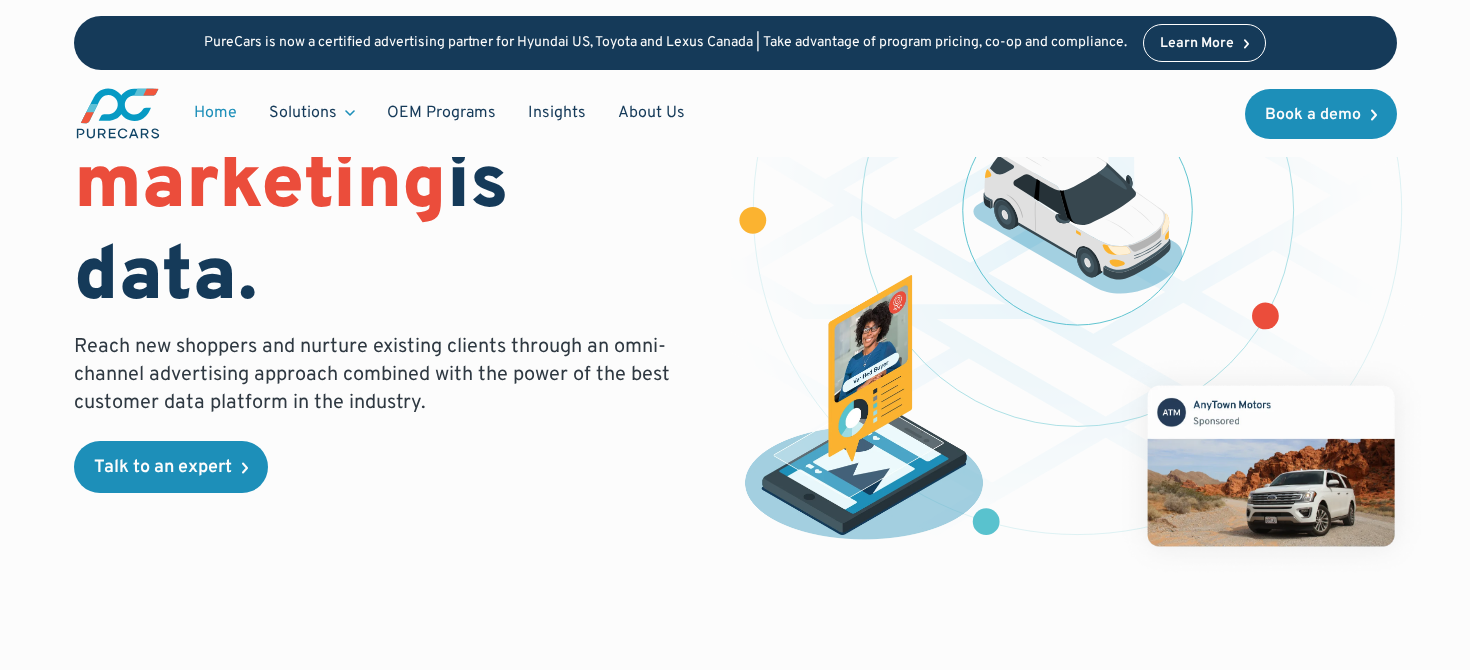scroll, scrollTop: 0, scrollLeft: 0, axis: both 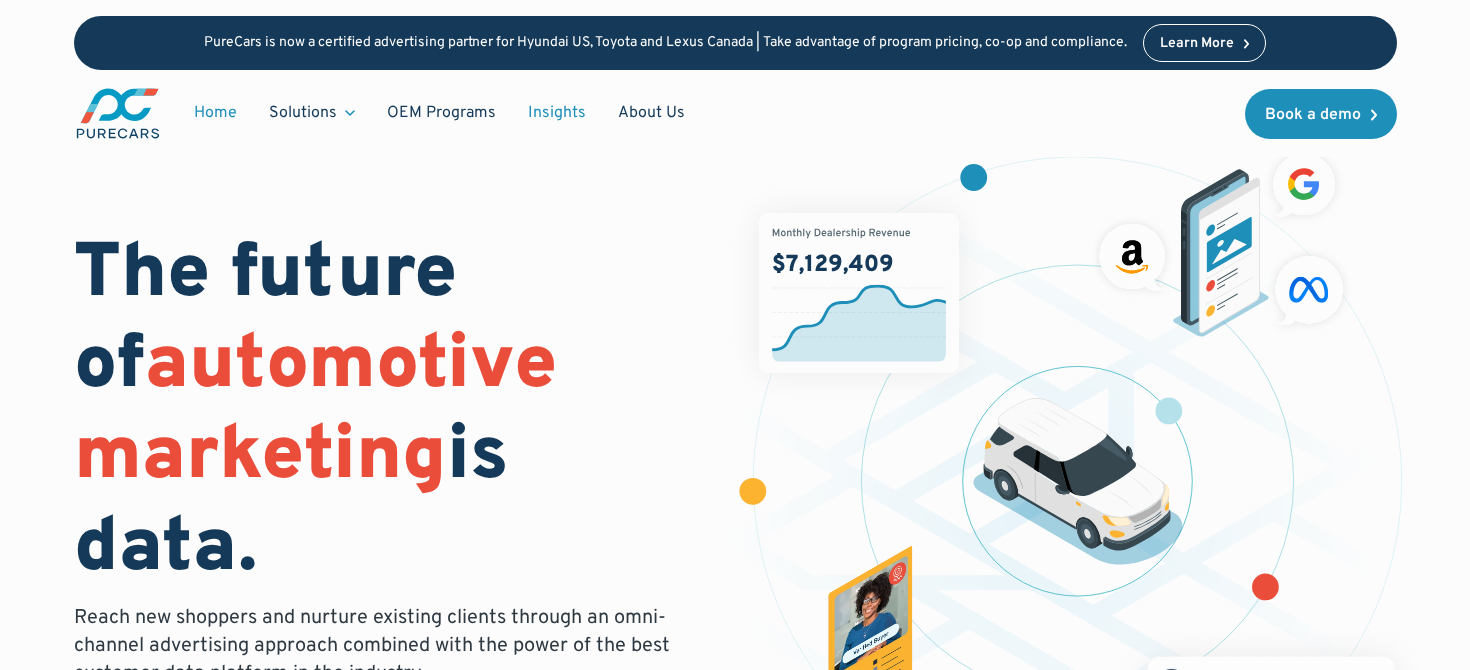 click on "Insights" at bounding box center [557, 113] 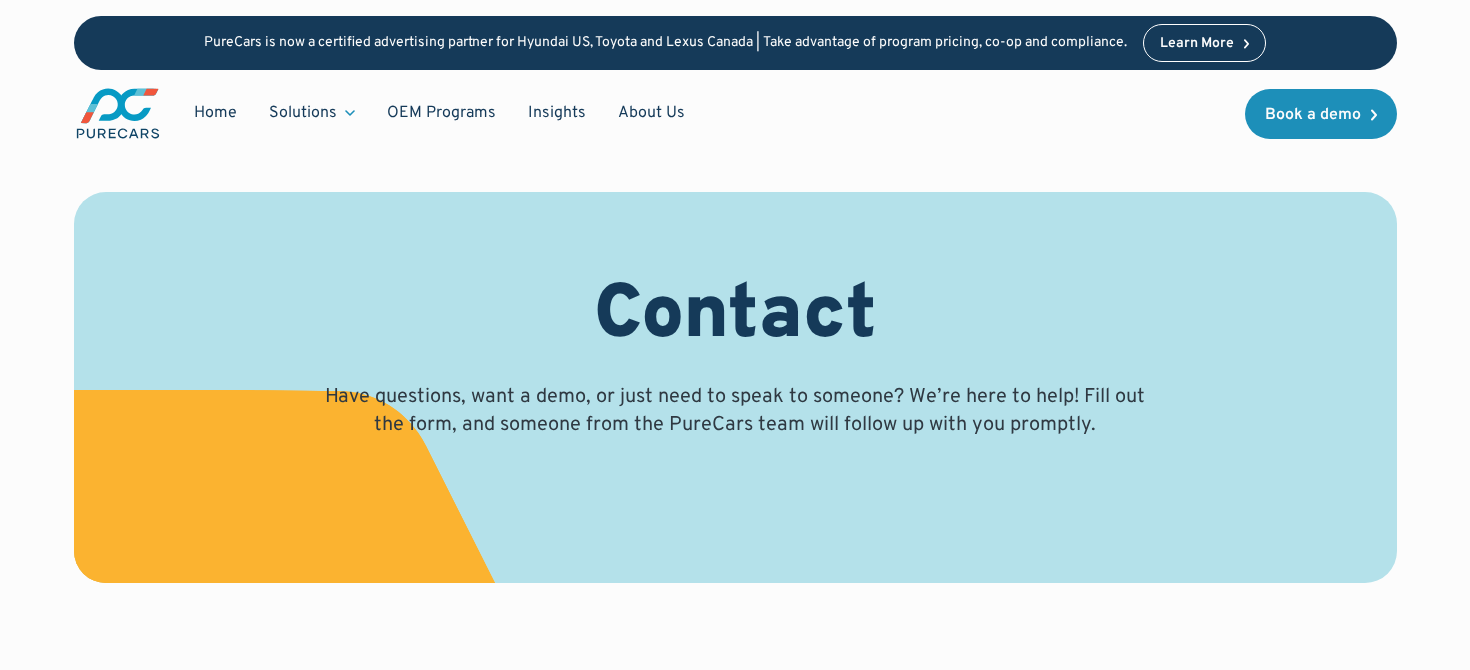 scroll, scrollTop: 0, scrollLeft: 0, axis: both 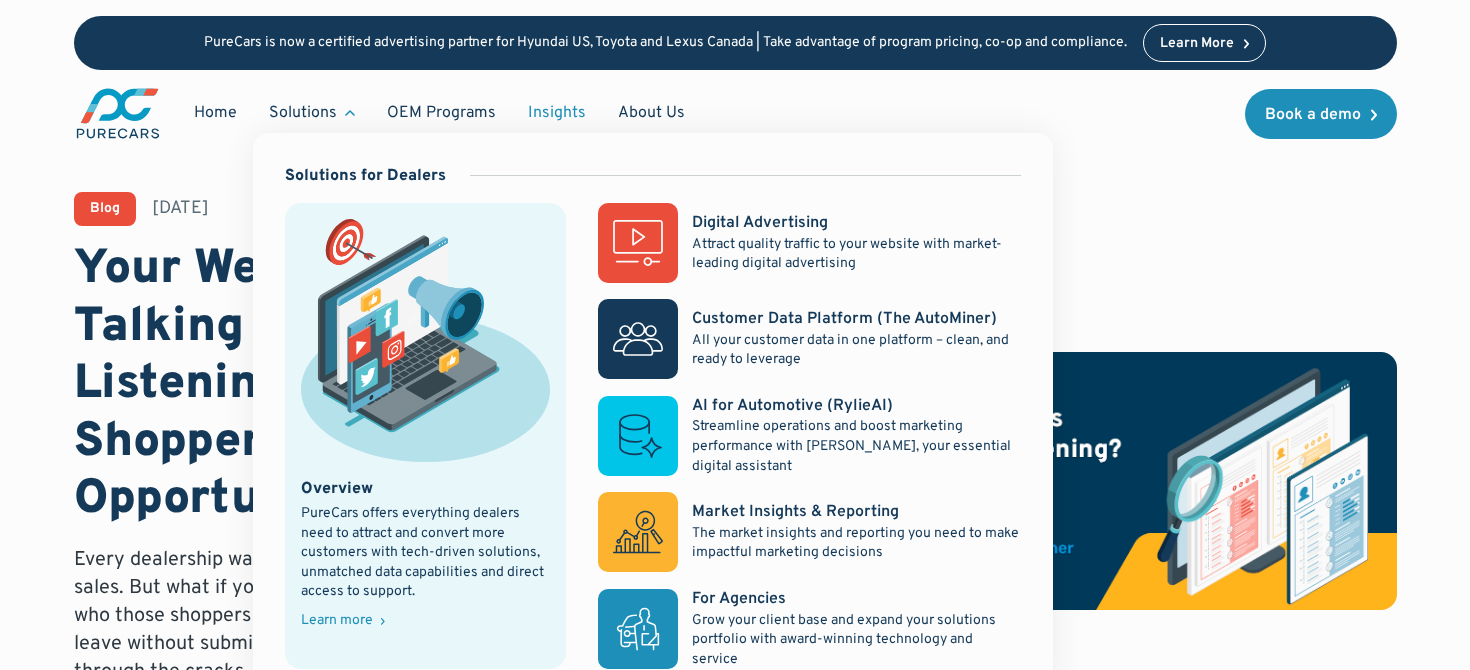 click on "Solutions" at bounding box center (312, 113) 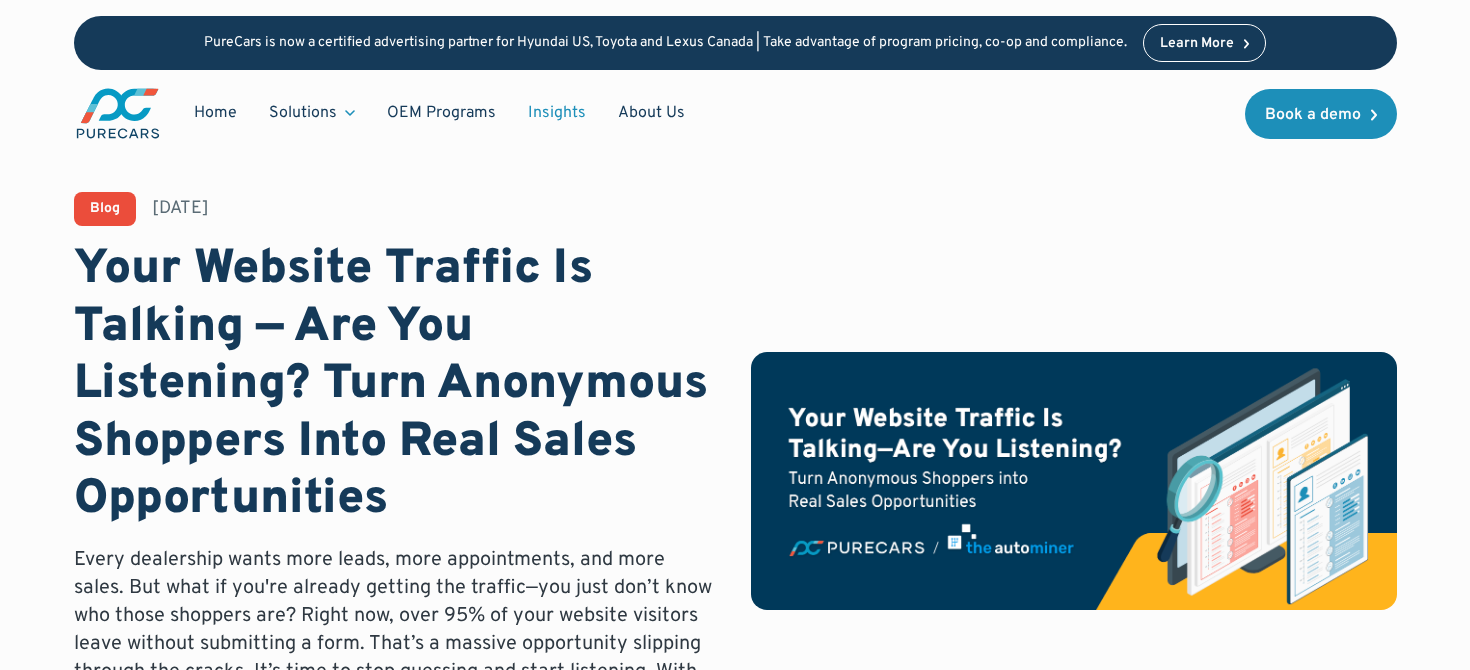 click on "Solutions" at bounding box center [303, 113] 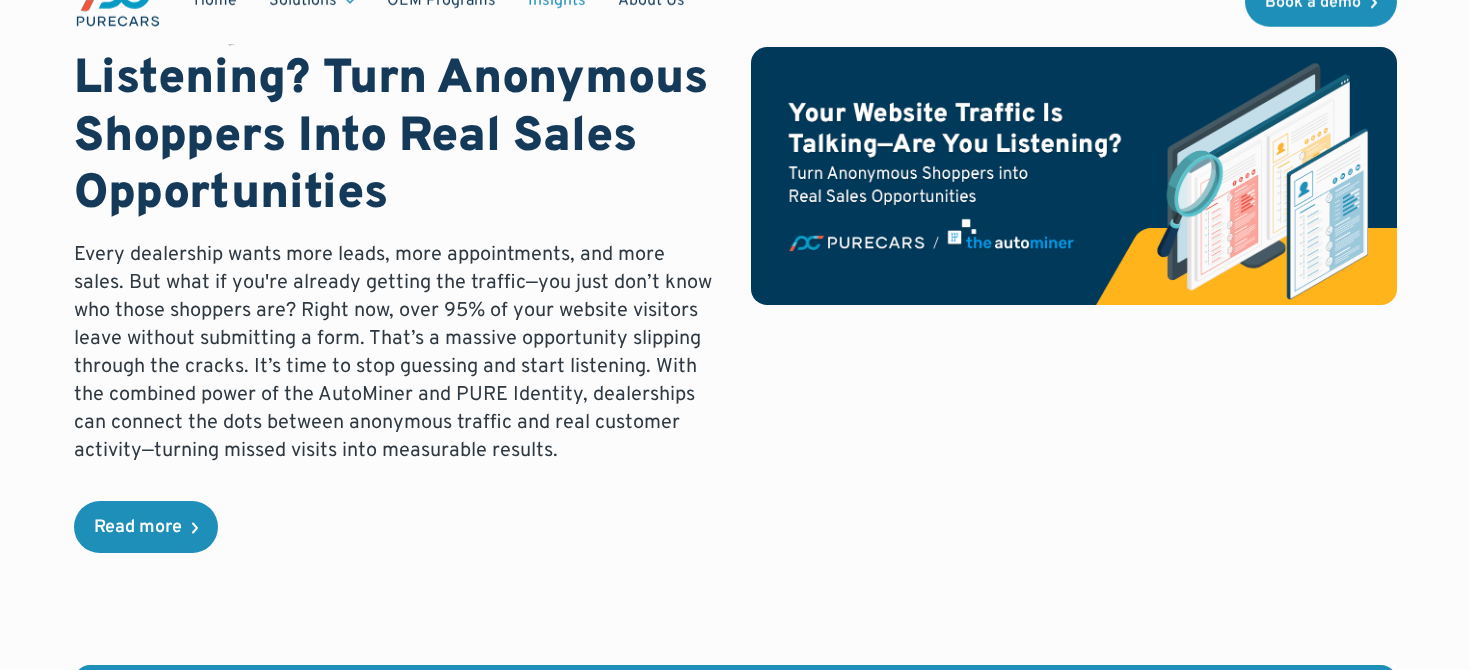 scroll, scrollTop: 0, scrollLeft: 0, axis: both 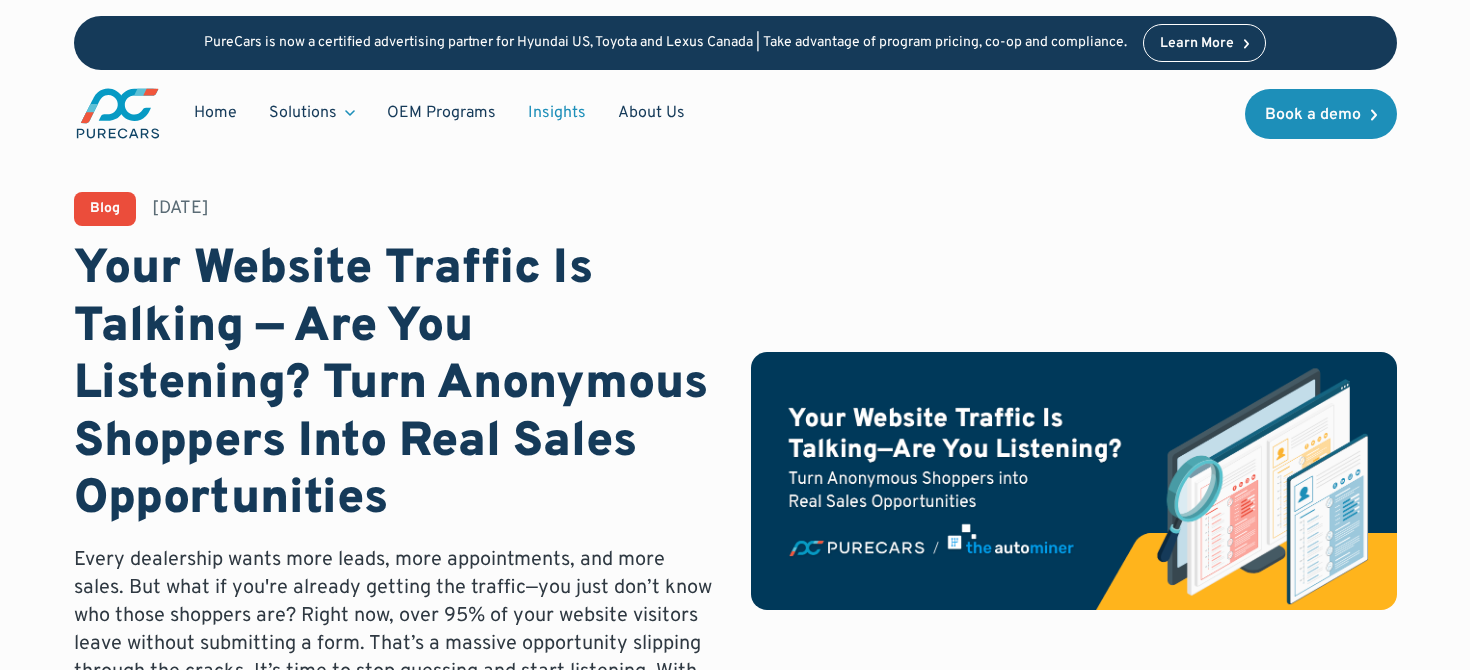 click at bounding box center [118, 113] 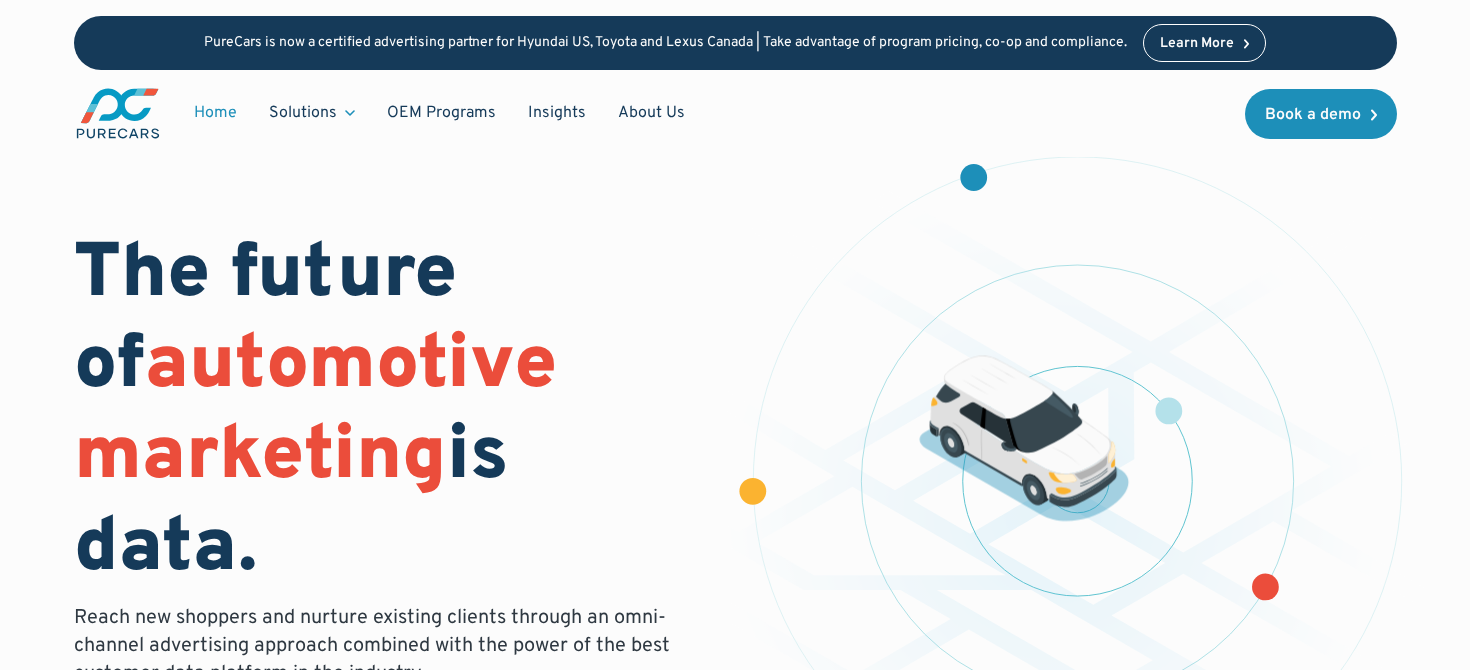 scroll, scrollTop: 0, scrollLeft: 0, axis: both 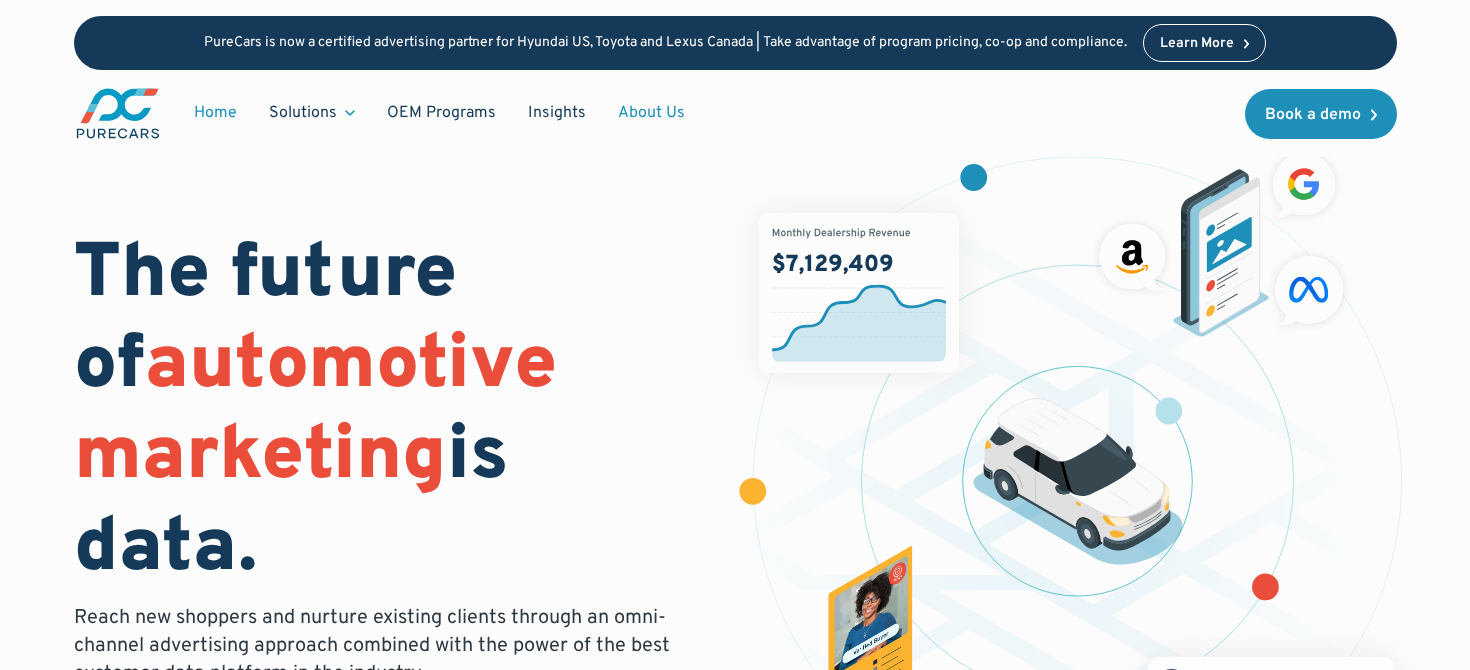 click on "About Us" at bounding box center [651, 113] 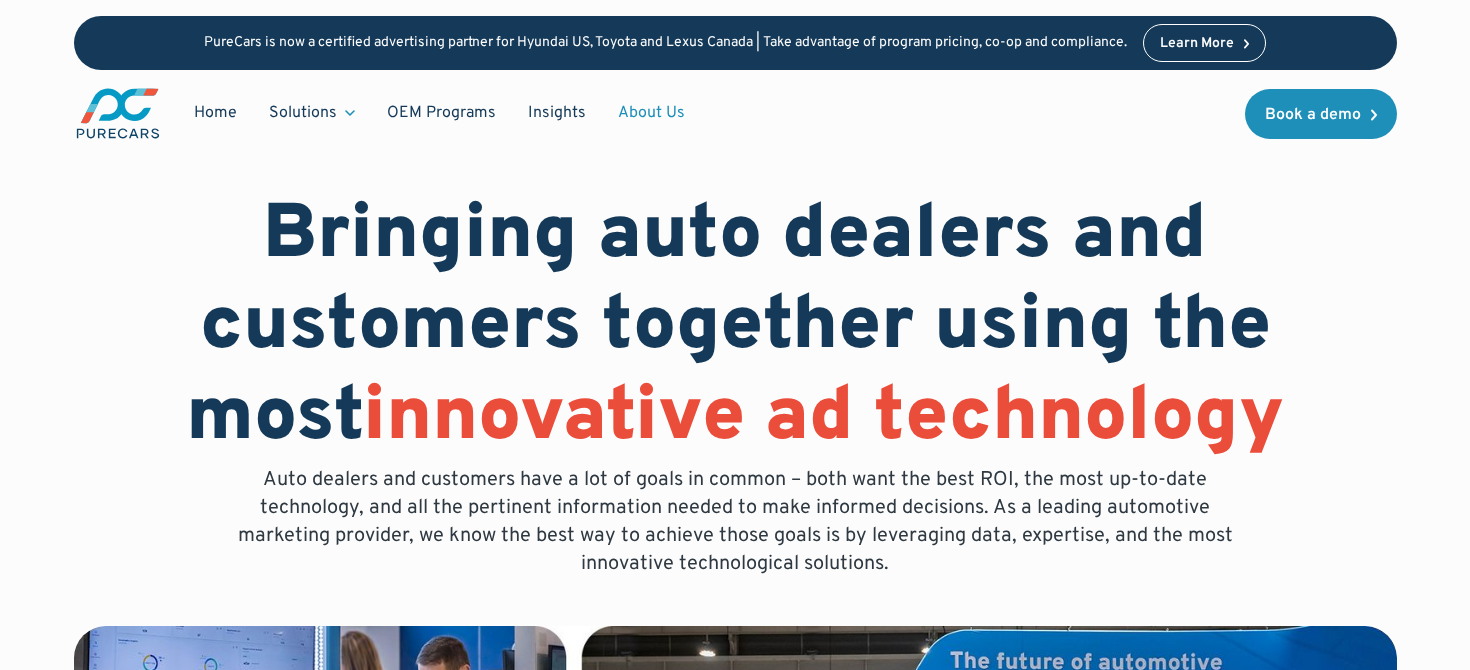 scroll, scrollTop: 0, scrollLeft: 0, axis: both 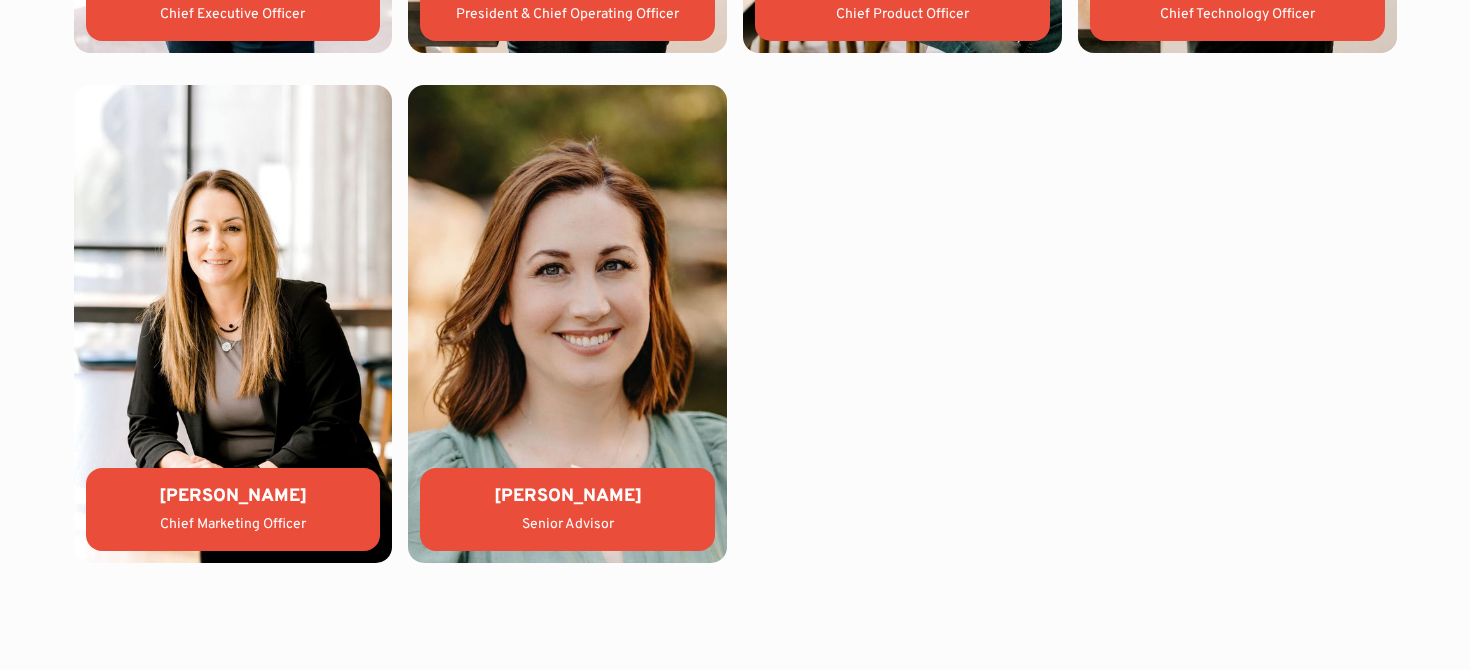 click on "[PERSON_NAME]" at bounding box center [233, 496] 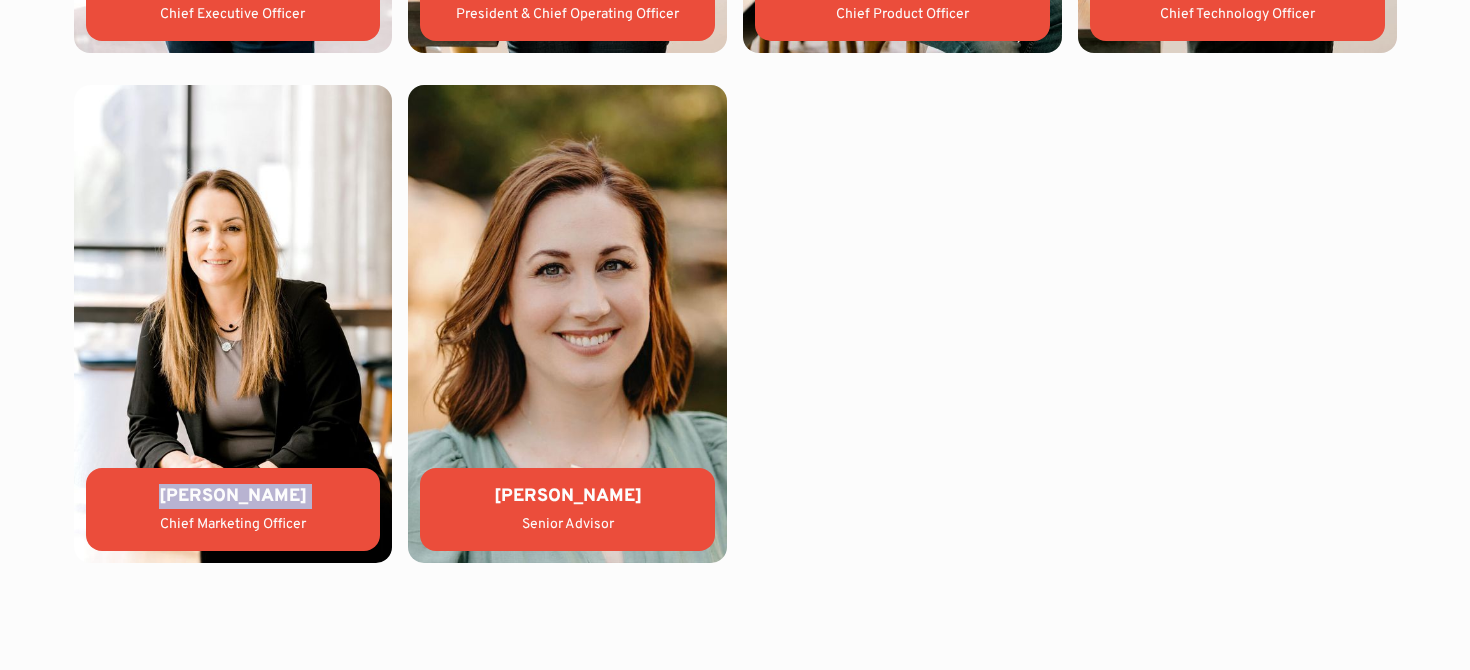 click on "[PERSON_NAME]" at bounding box center [233, 496] 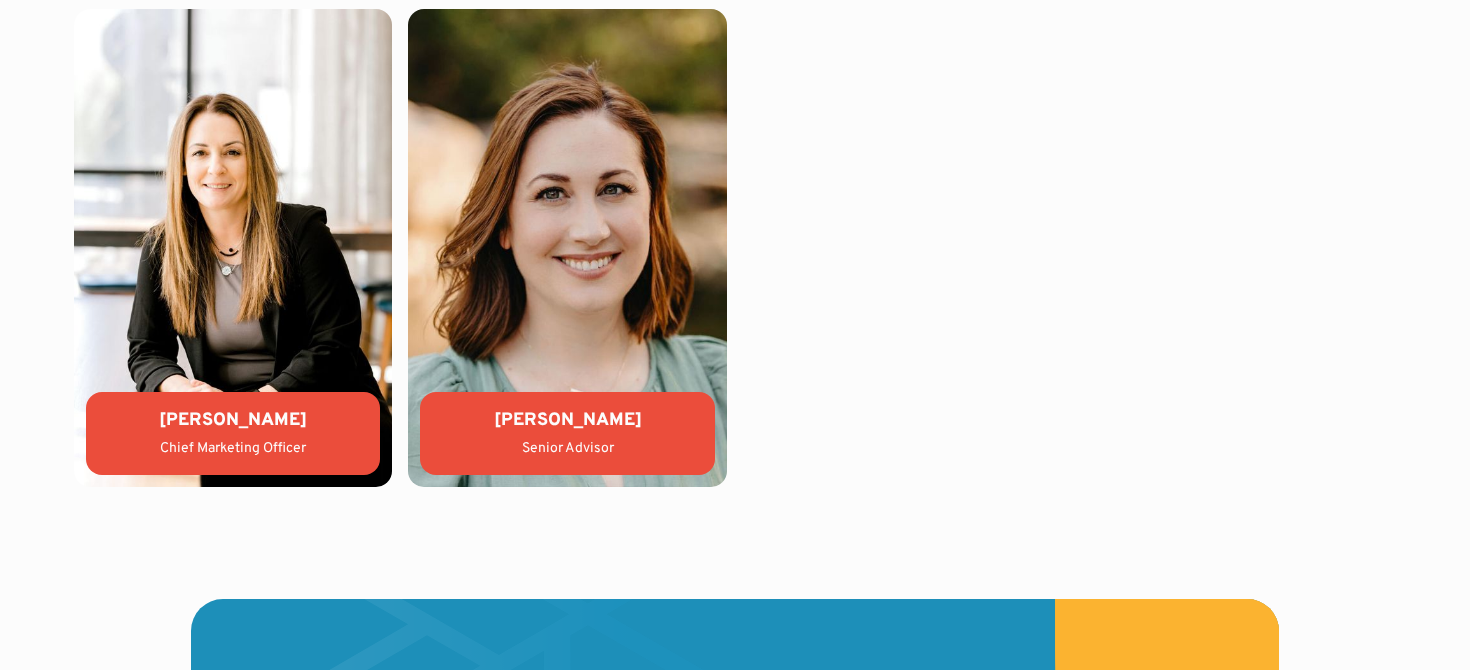 click on "Chief Marketing Officer" at bounding box center [233, 449] 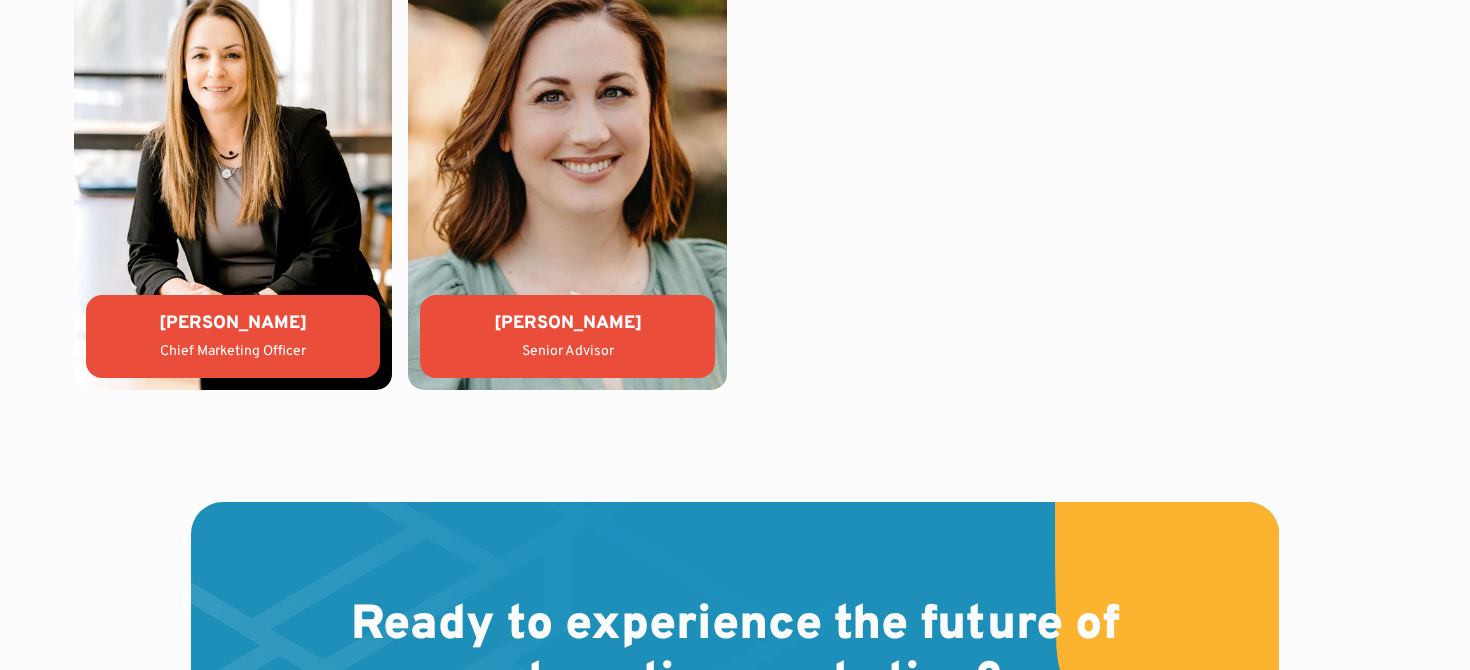 scroll, scrollTop: 5248, scrollLeft: 0, axis: vertical 